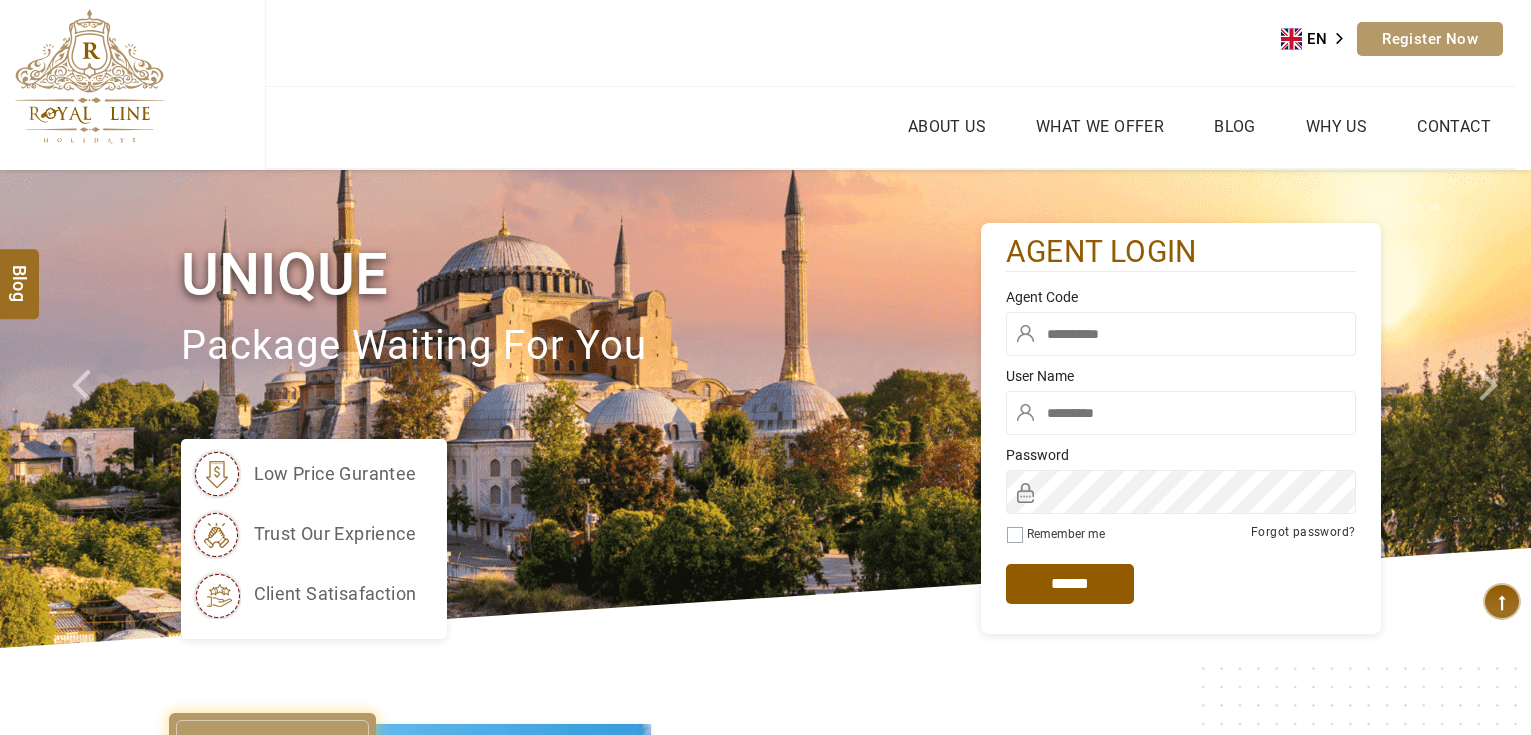 scroll, scrollTop: 0, scrollLeft: 0, axis: both 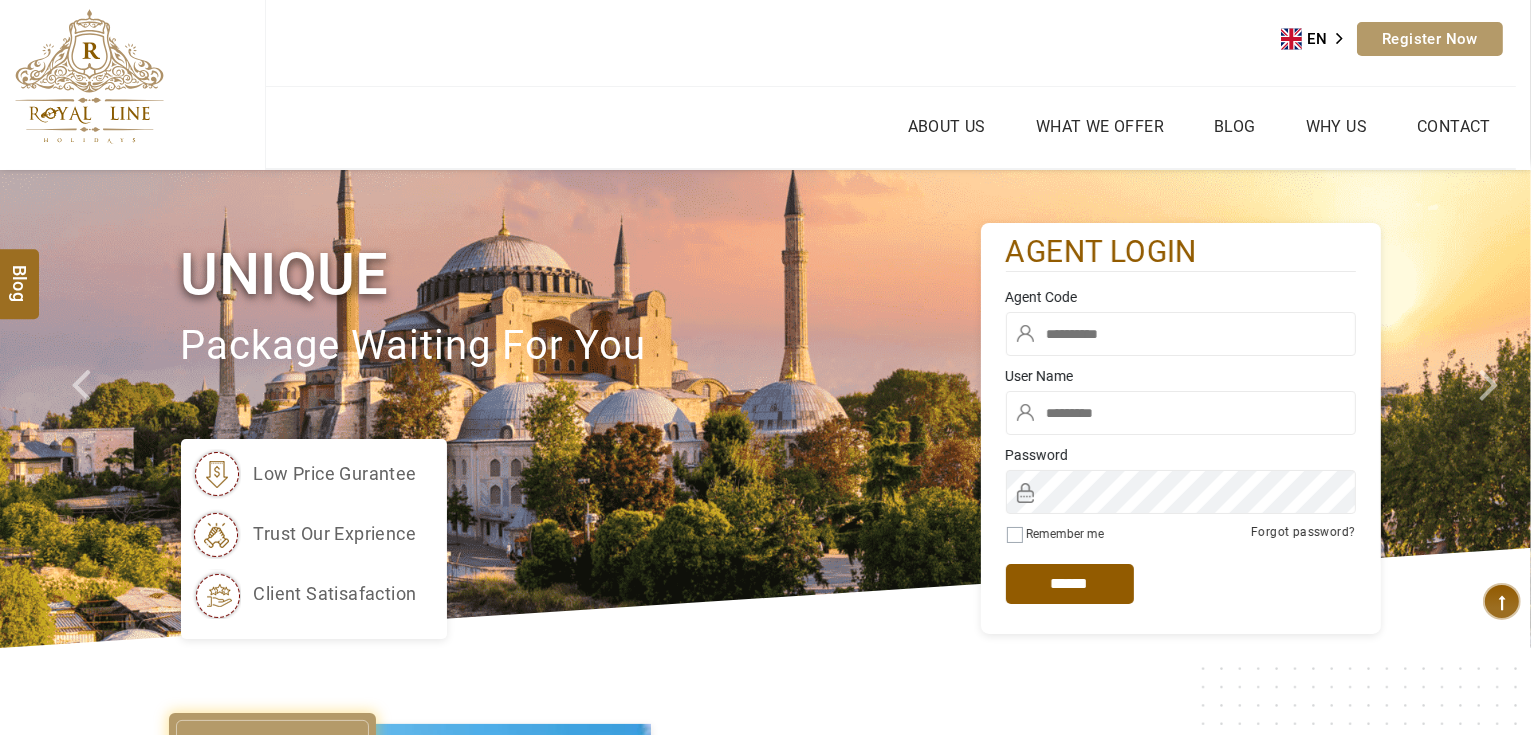 type on "*******" 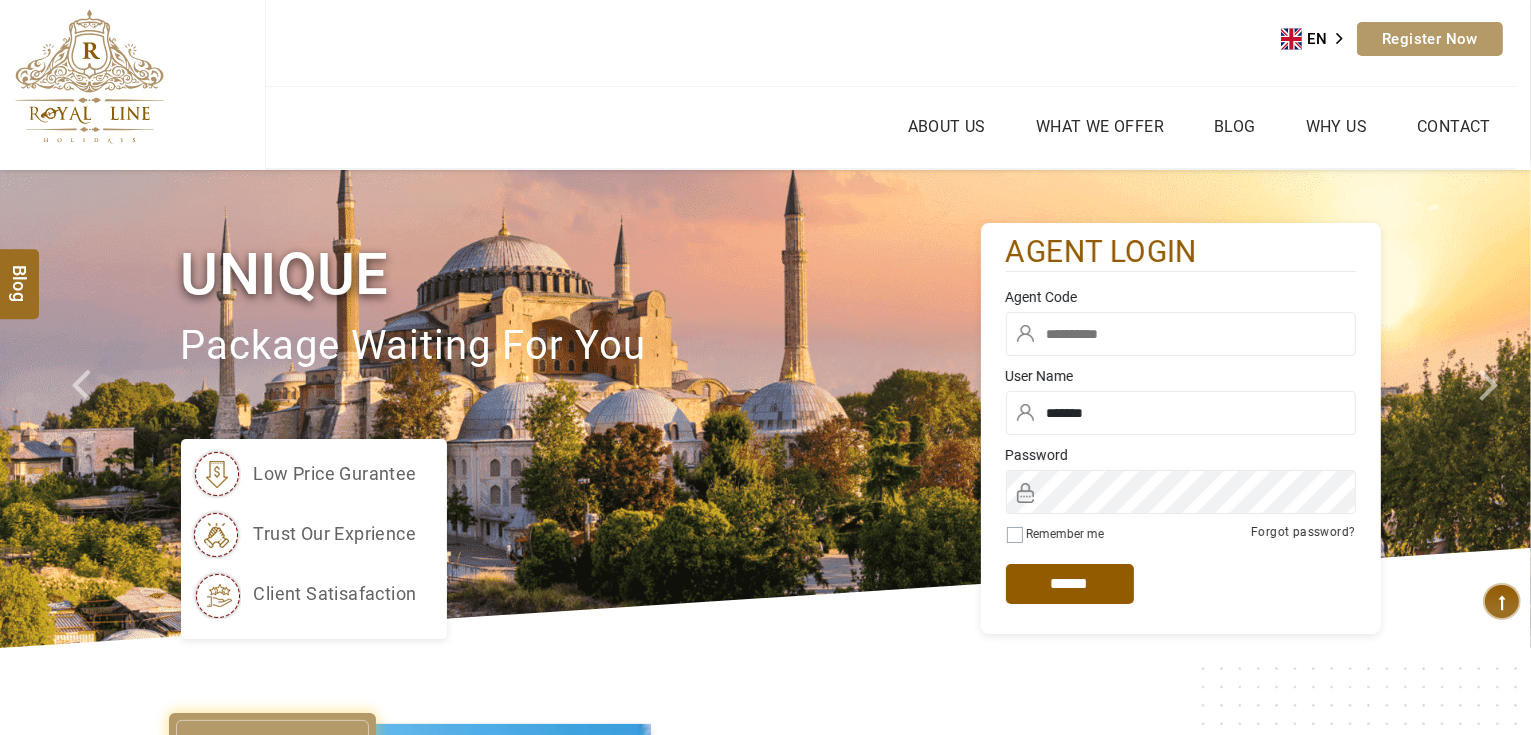 click at bounding box center [1181, 334] 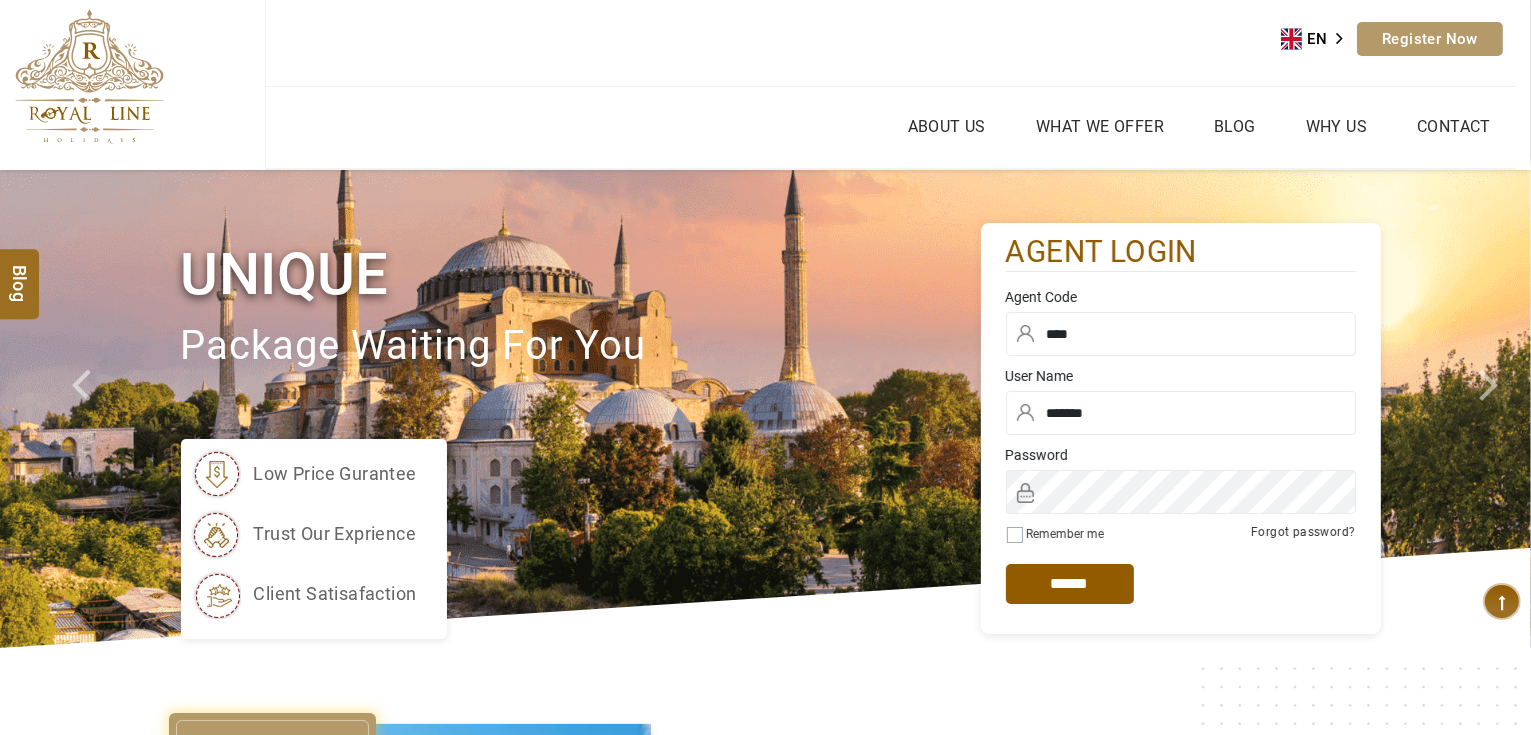 type on "****" 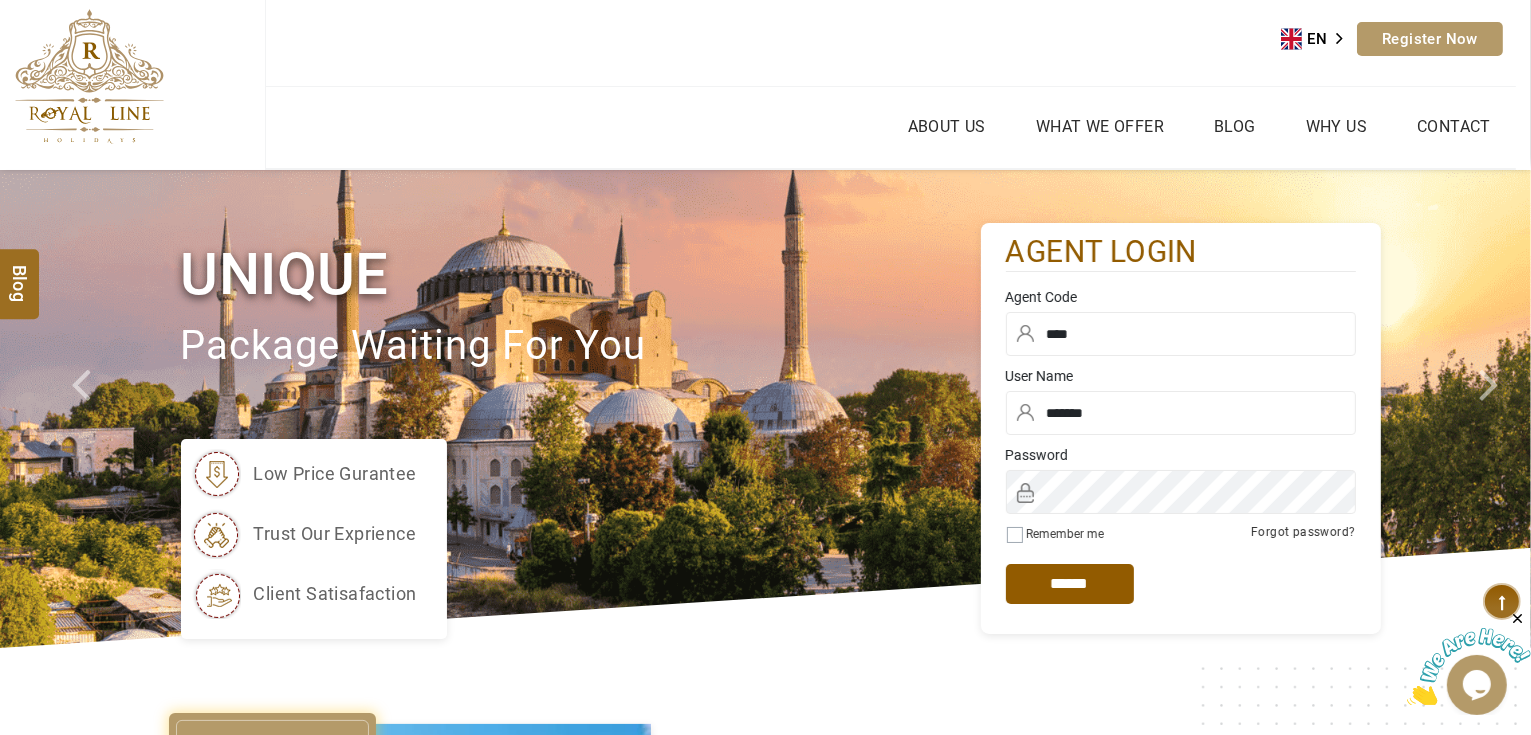 scroll, scrollTop: 0, scrollLeft: 0, axis: both 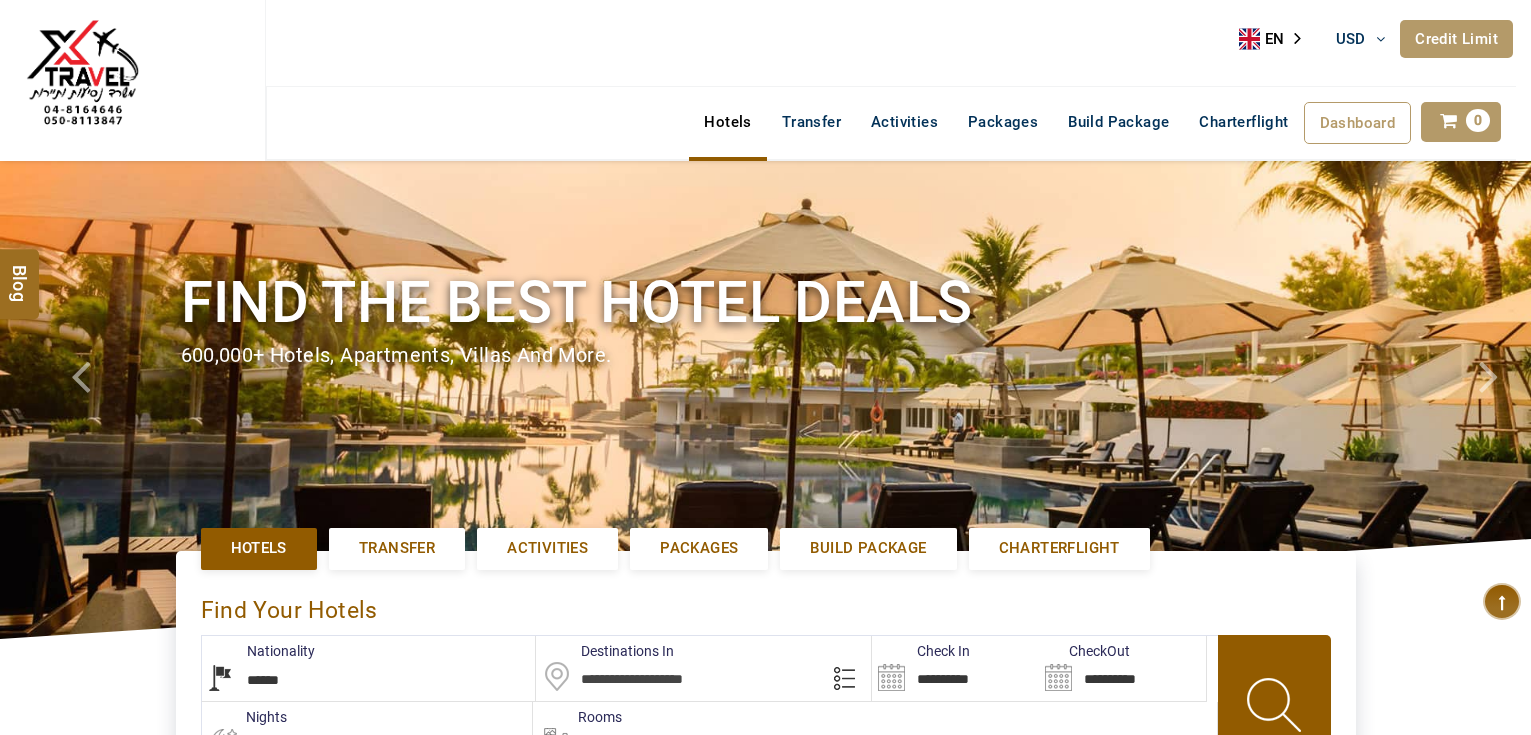 select on "******" 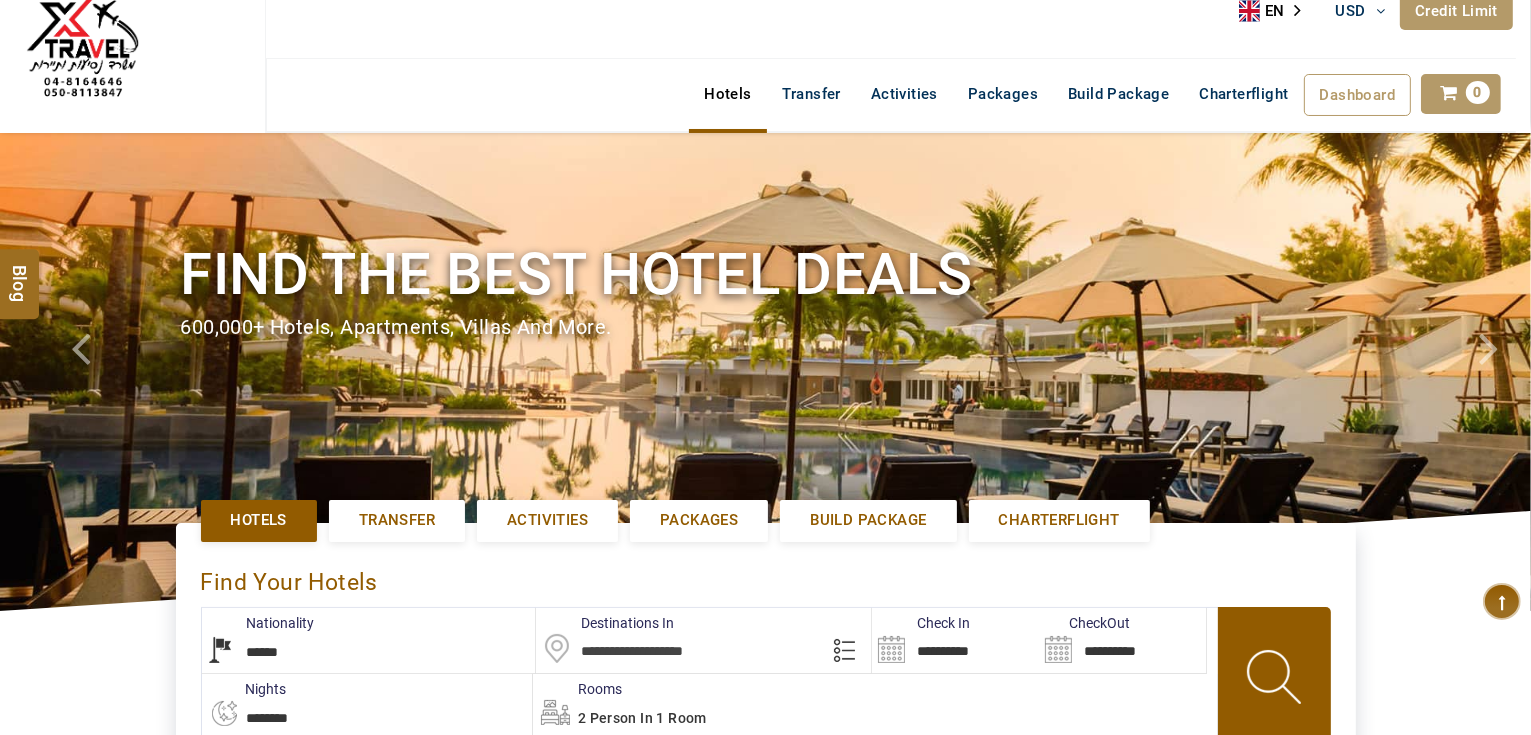 scroll, scrollTop: 0, scrollLeft: 0, axis: both 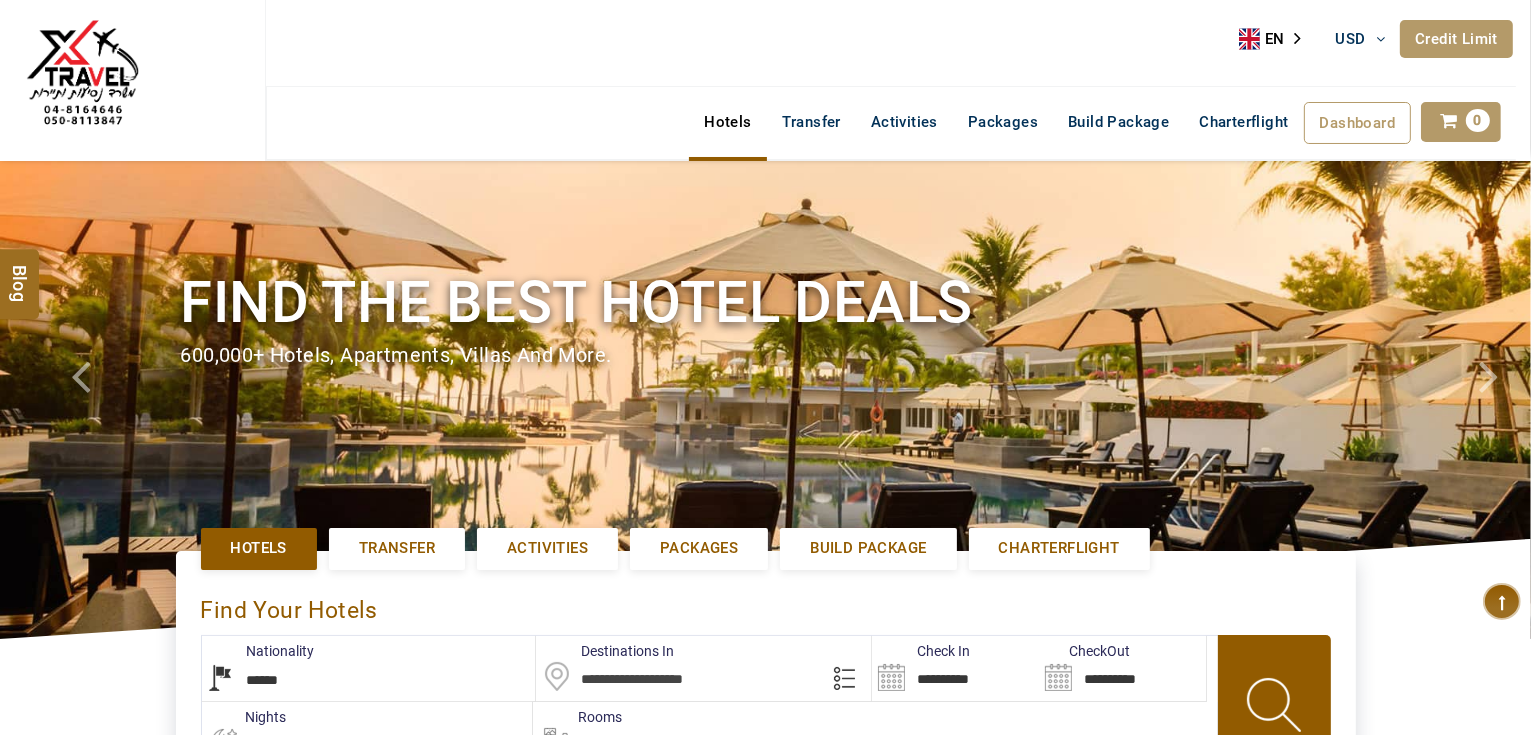 click on "Credit Limit" at bounding box center (1456, 39) 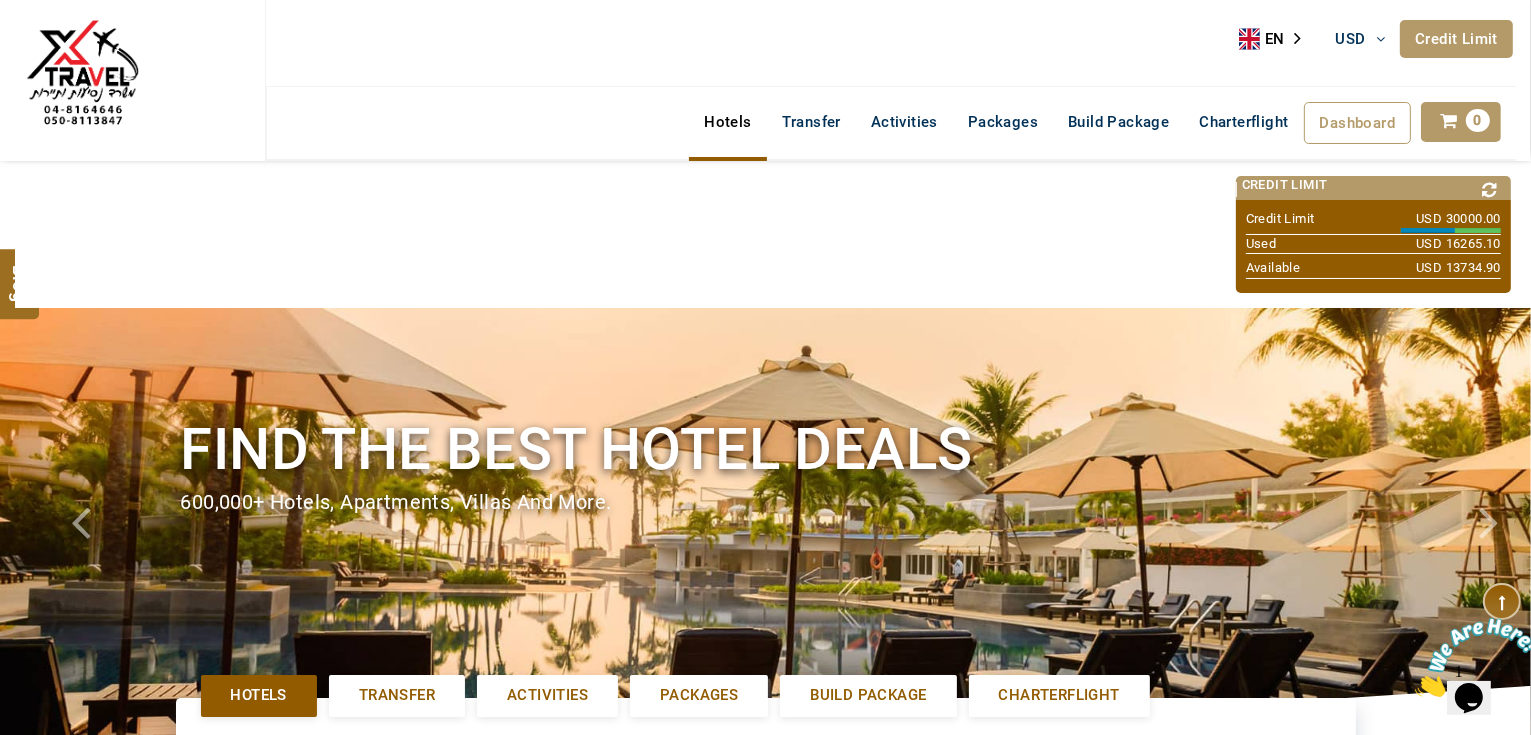 scroll, scrollTop: 0, scrollLeft: 0, axis: both 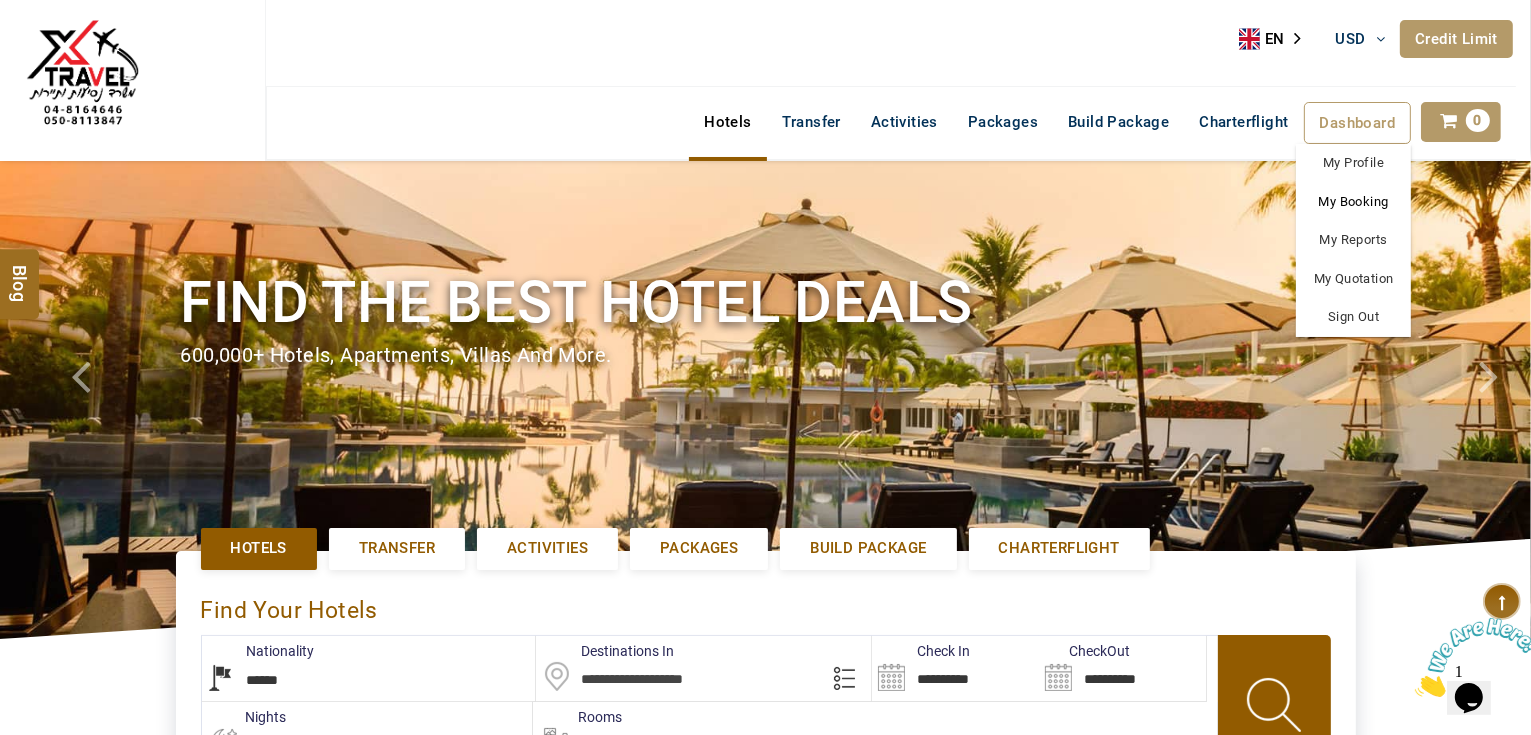 click on "My Booking" at bounding box center (1353, 202) 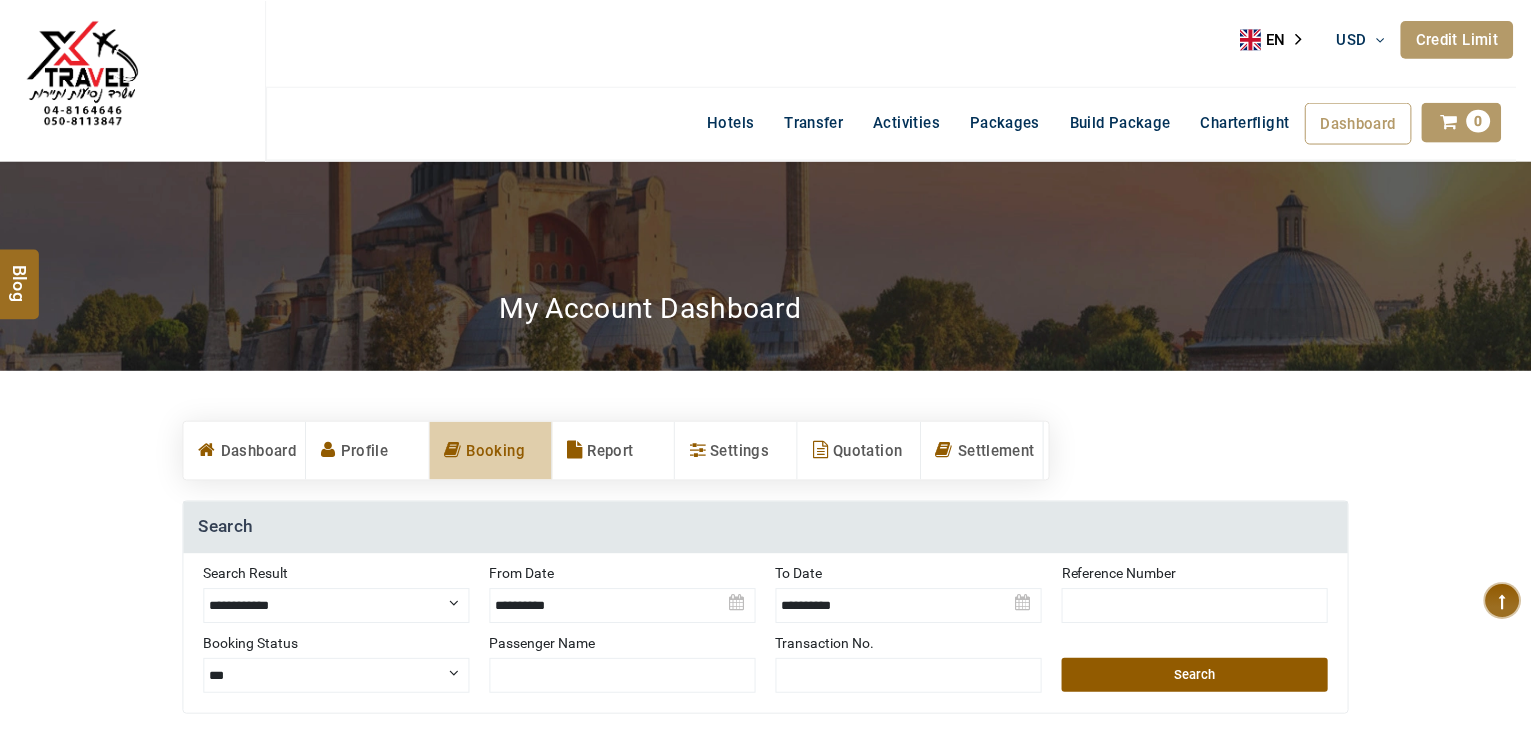 scroll, scrollTop: 0, scrollLeft: 0, axis: both 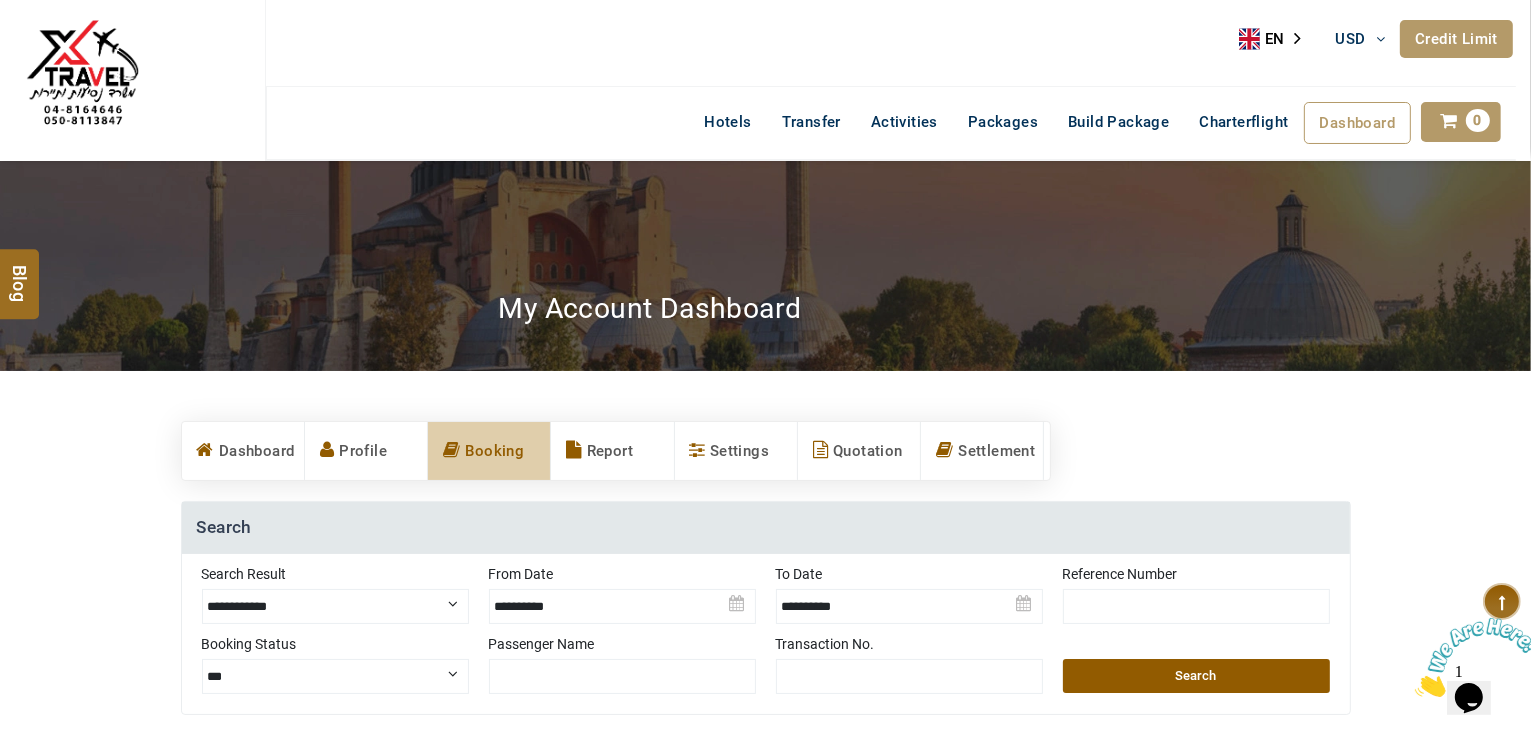 click on "**********" at bounding box center [335, 606] 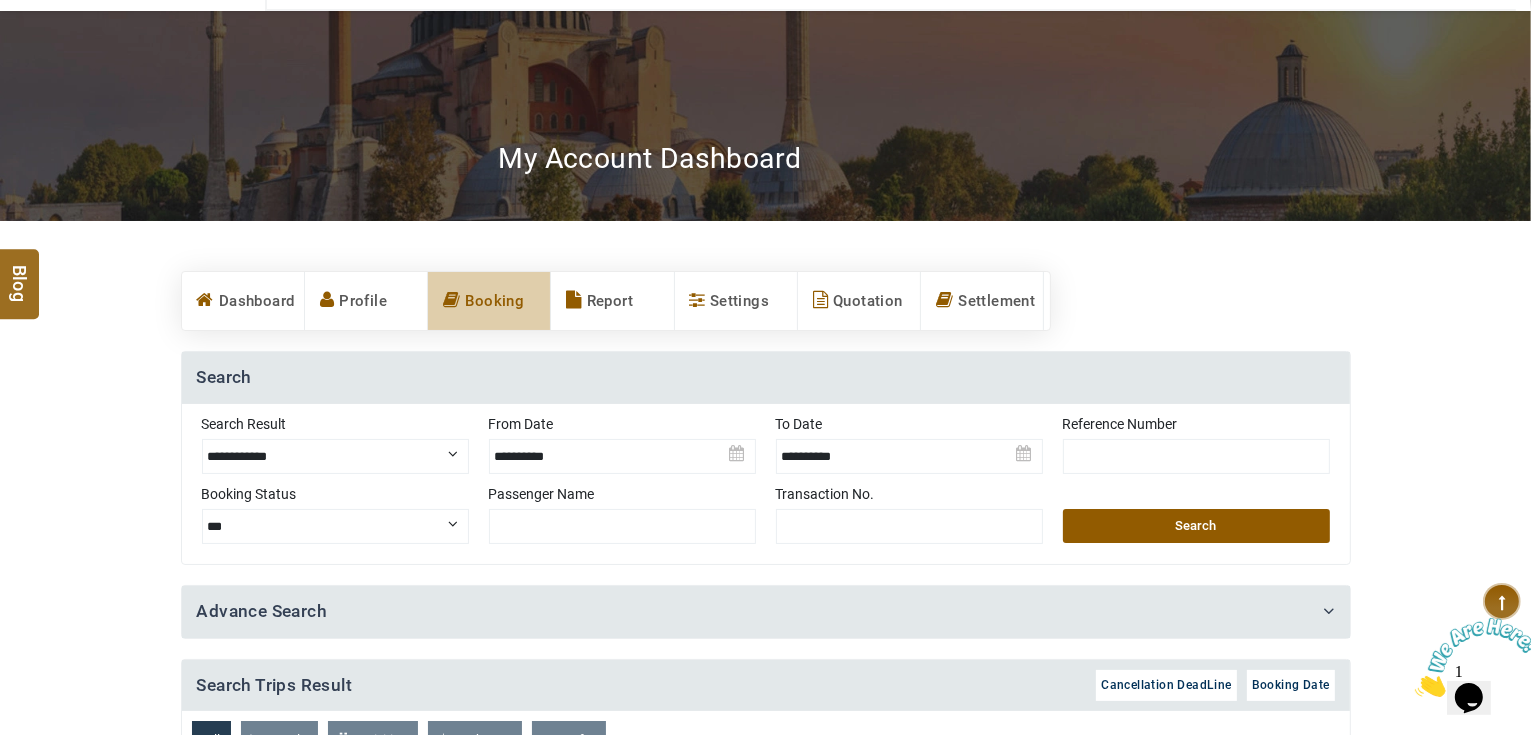 scroll, scrollTop: 160, scrollLeft: 0, axis: vertical 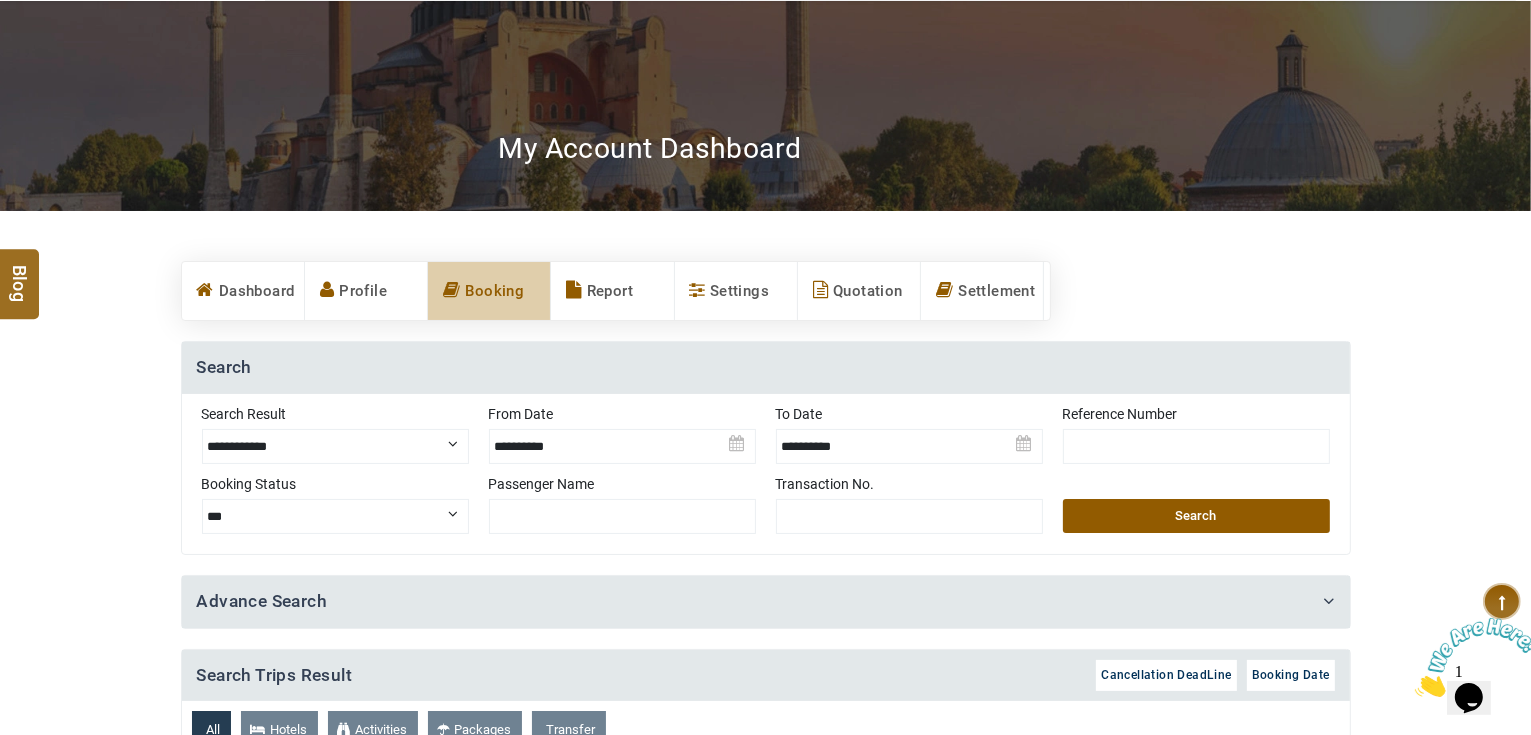 drag, startPoint x: 400, startPoint y: 436, endPoint x: 392, endPoint y: 458, distance: 23.409399 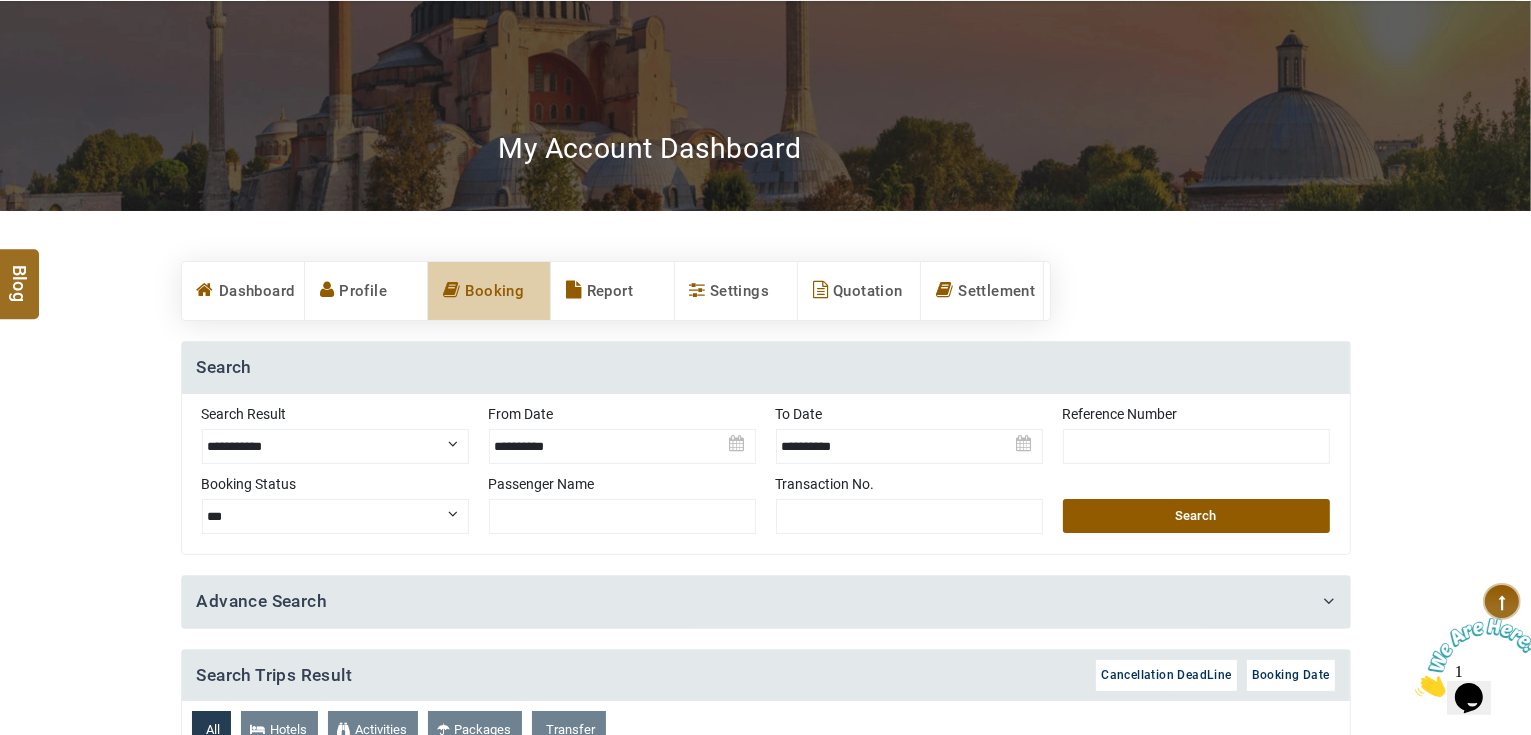 click on "**********" at bounding box center (335, 446) 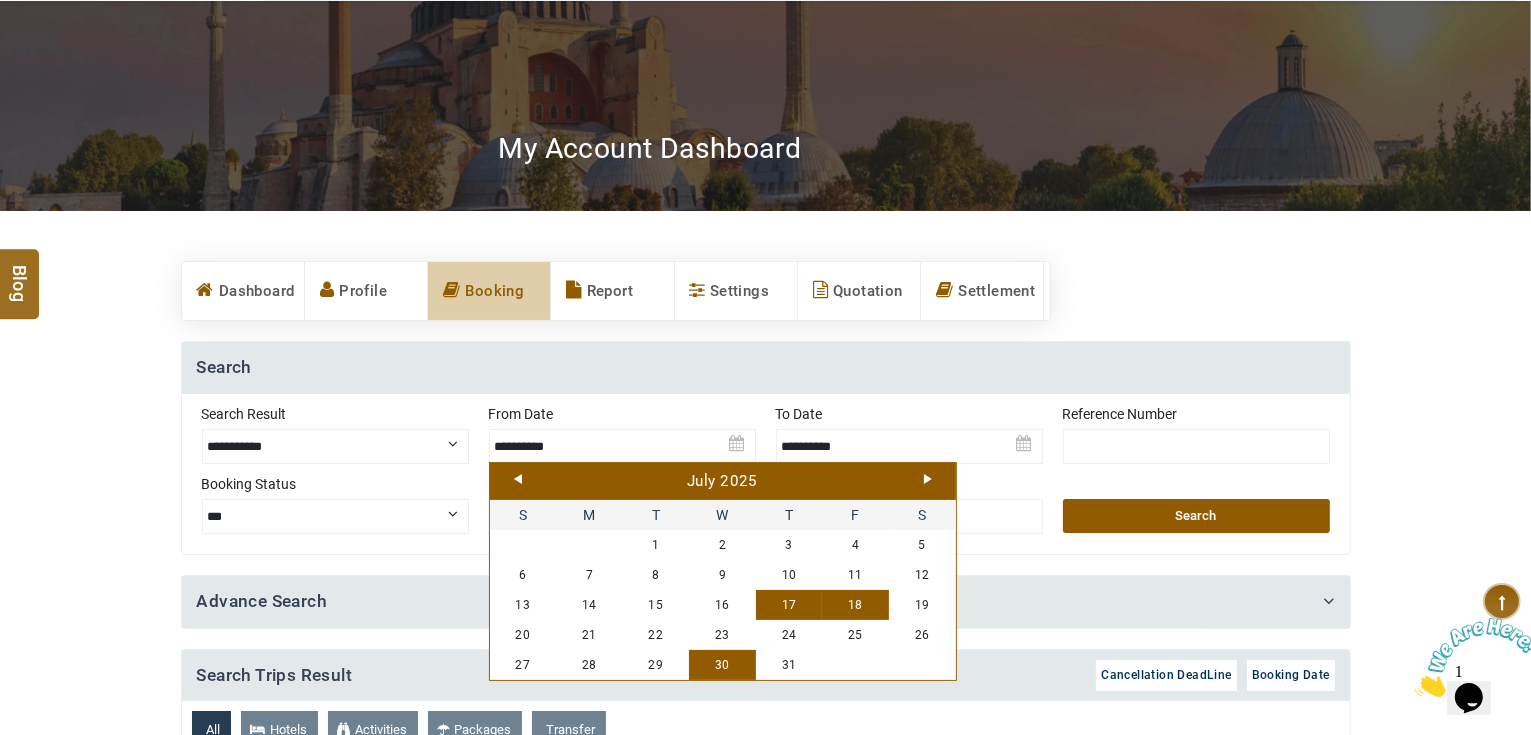 click on "30" at bounding box center (722, 665) 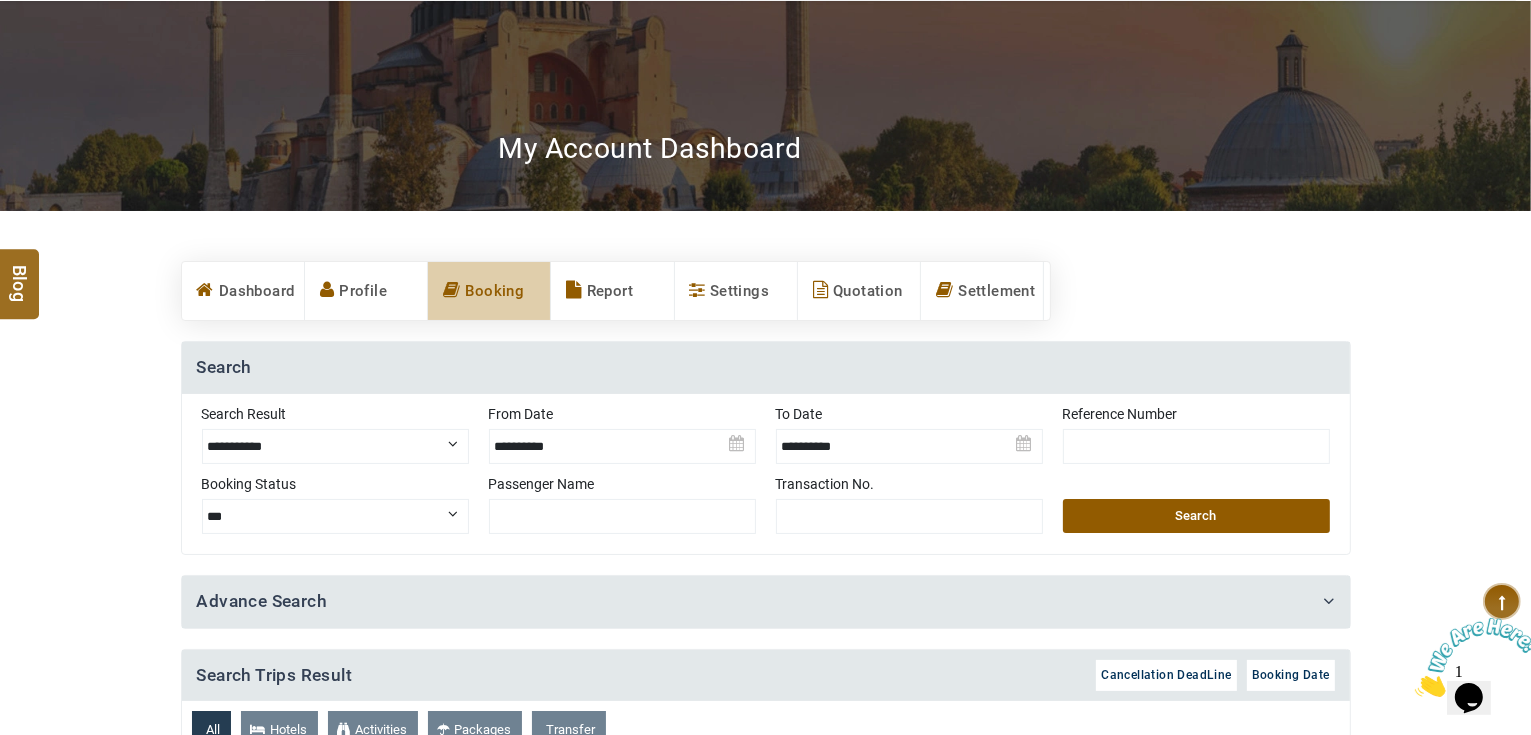 drag, startPoint x: 1112, startPoint y: 502, endPoint x: 691, endPoint y: 380, distance: 438.32065 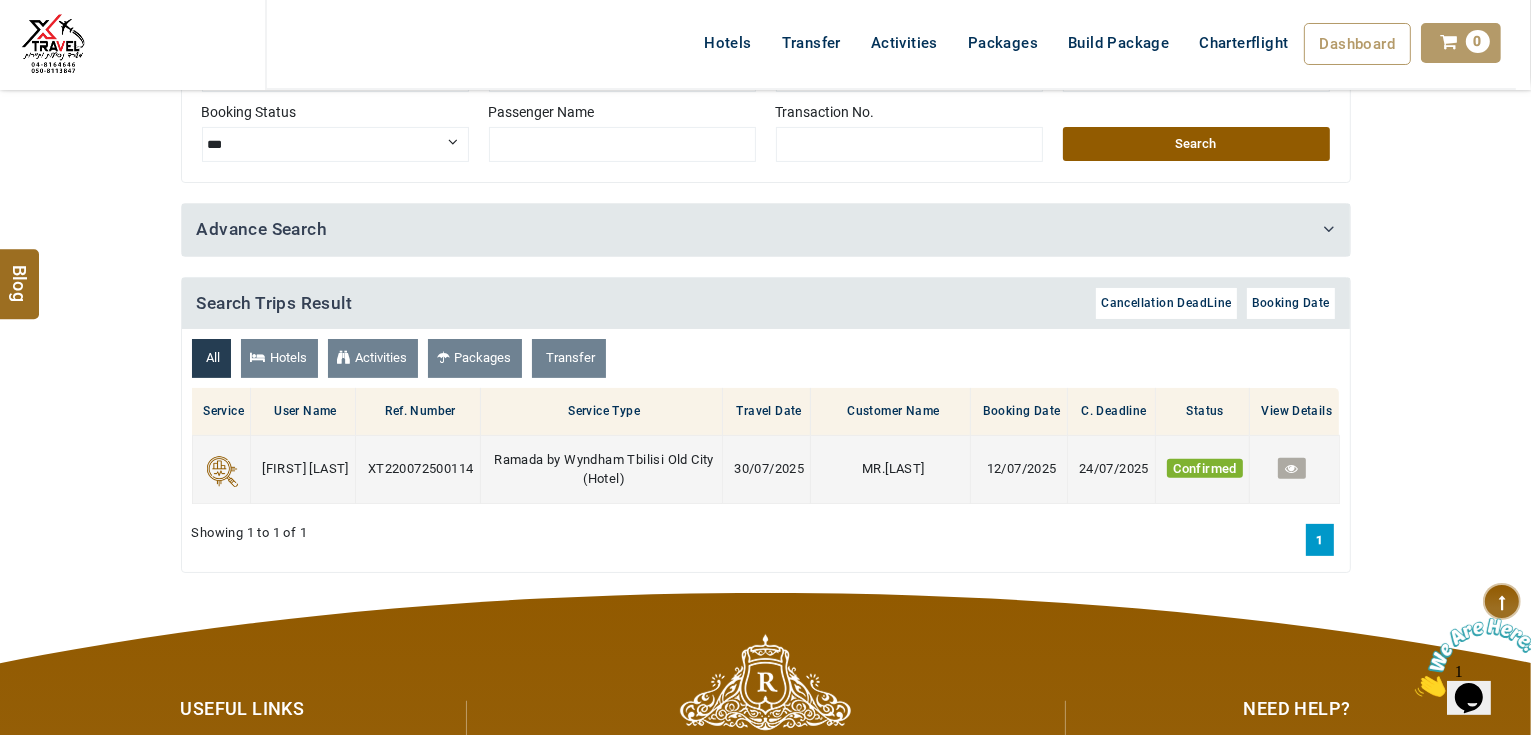 scroll, scrollTop: 560, scrollLeft: 0, axis: vertical 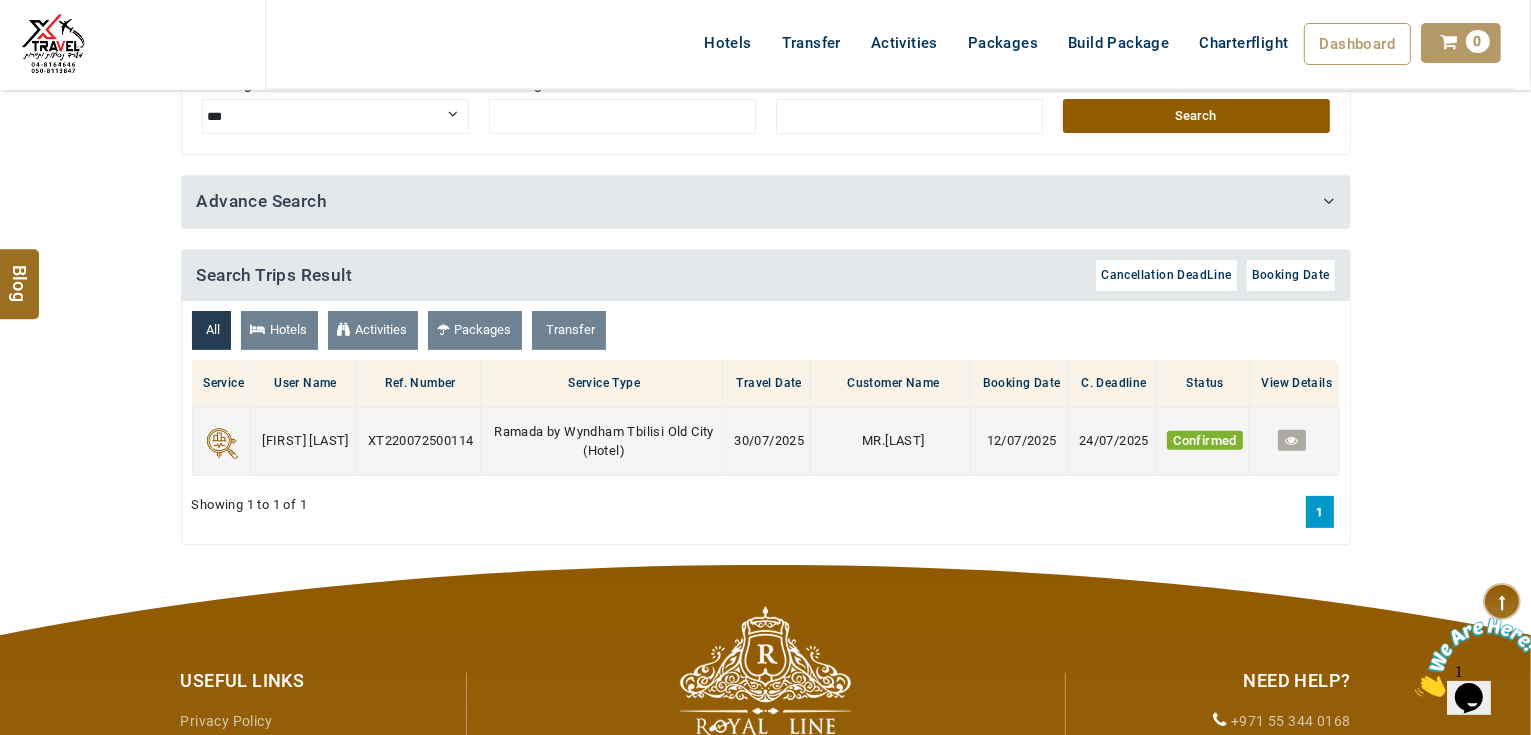 click at bounding box center [1291, 440] 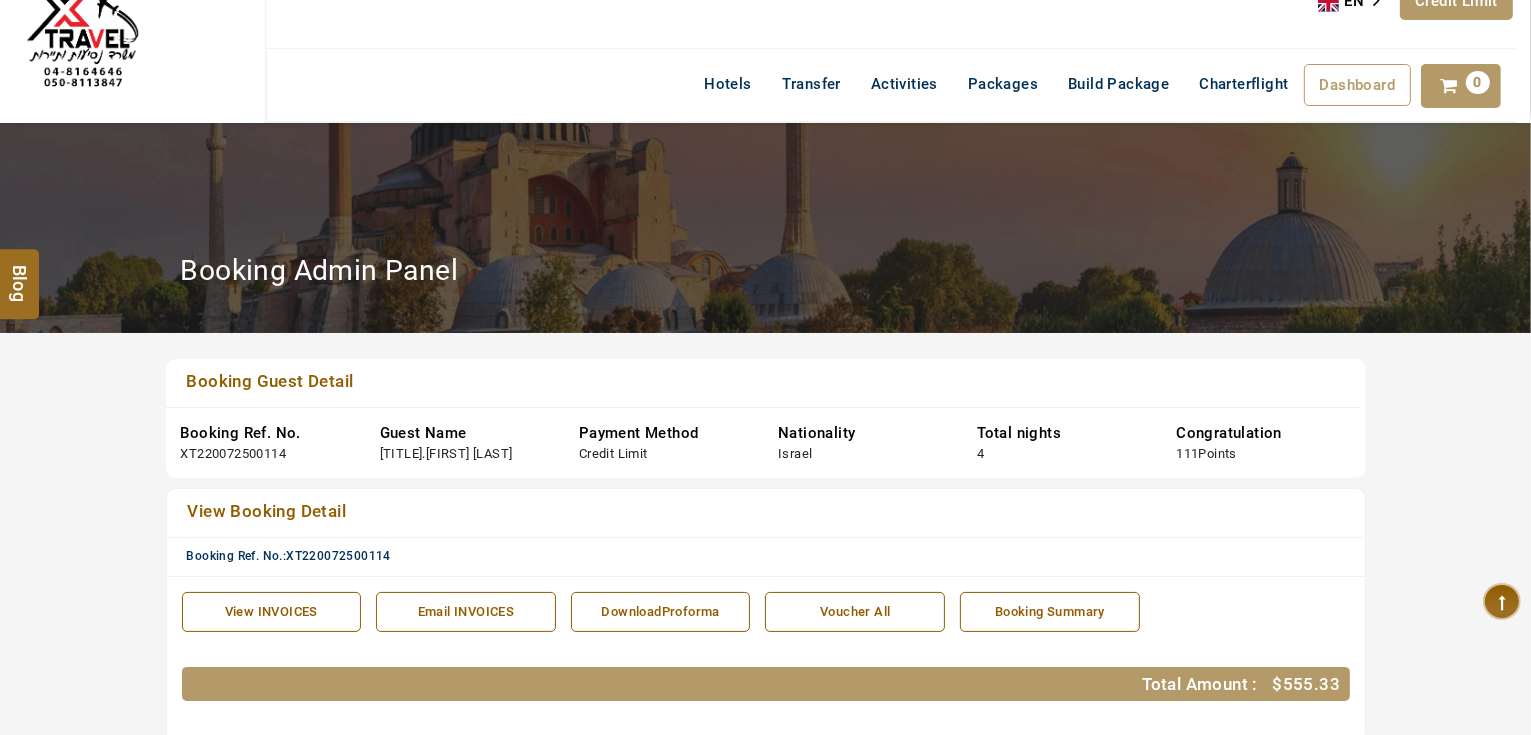 scroll, scrollTop: 560, scrollLeft: 0, axis: vertical 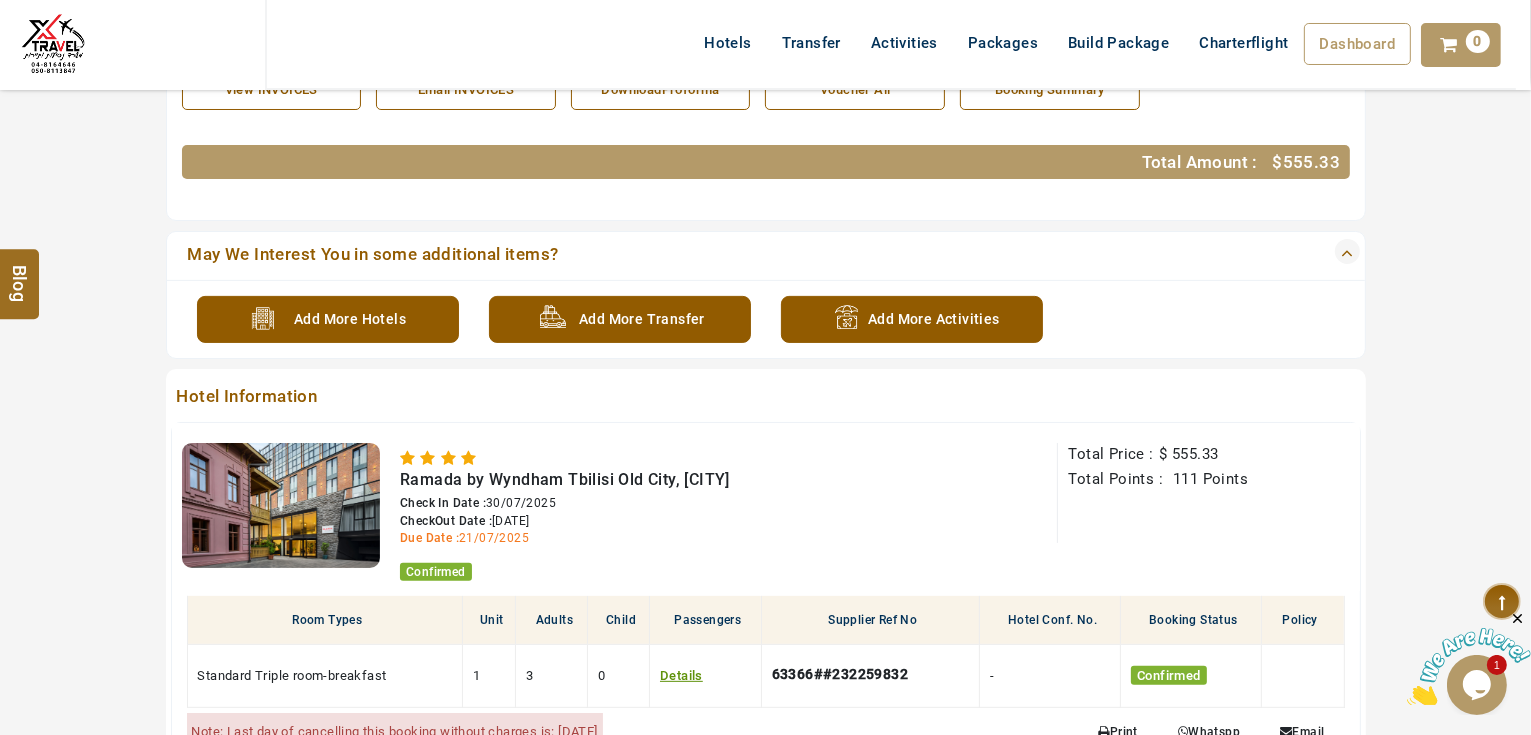 click on "Ramada by Wyndham Tbilisi Old City, [CITY] Check In Date :  [DATE] CheckOut Date :  [DATE] Due Date : [DATE] Note: Last day of cancelling this booking without charges is: [DATE] Confirmed" at bounding box center (626, 514) 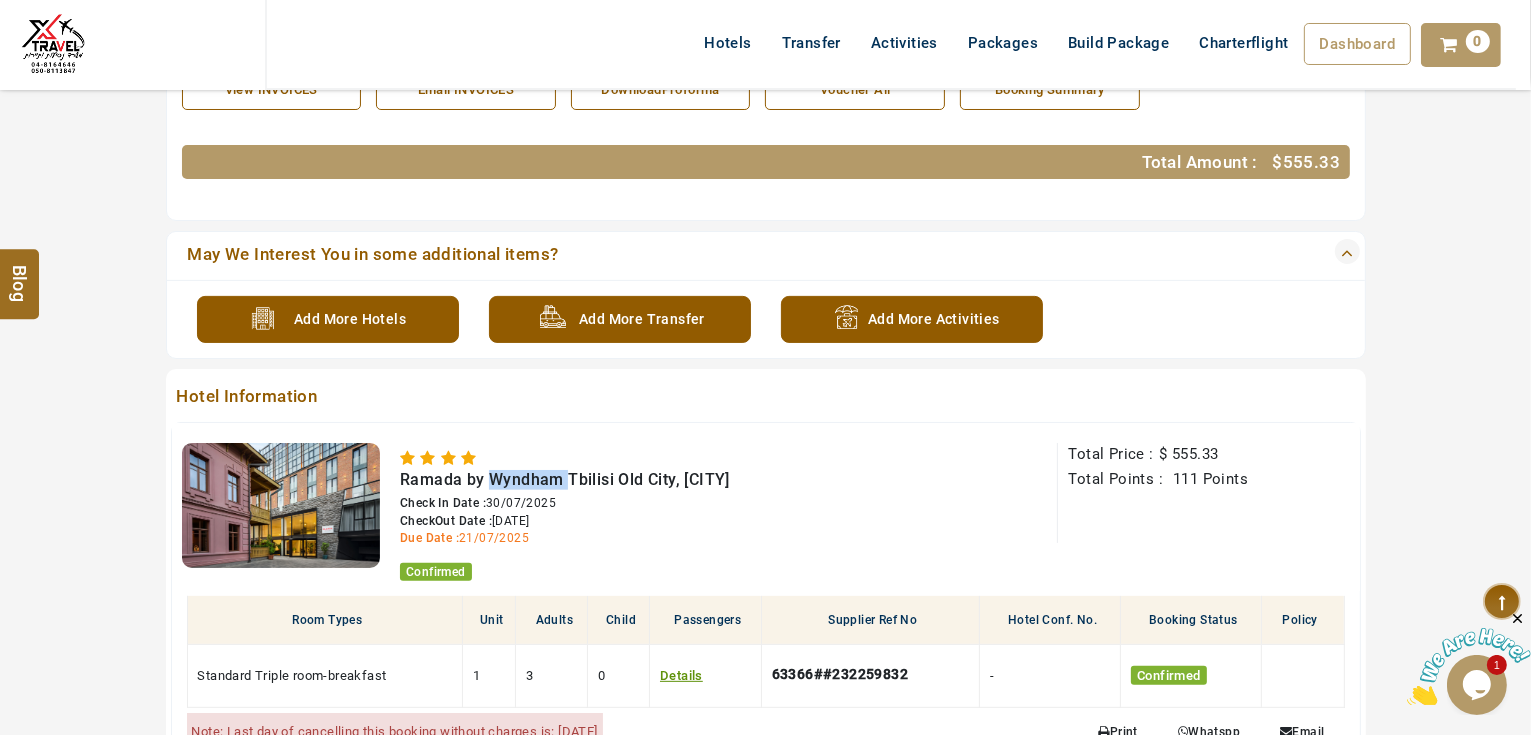 click on "Ramada by Wyndham Tbilisi Old City, [CITY]" at bounding box center [565, 479] 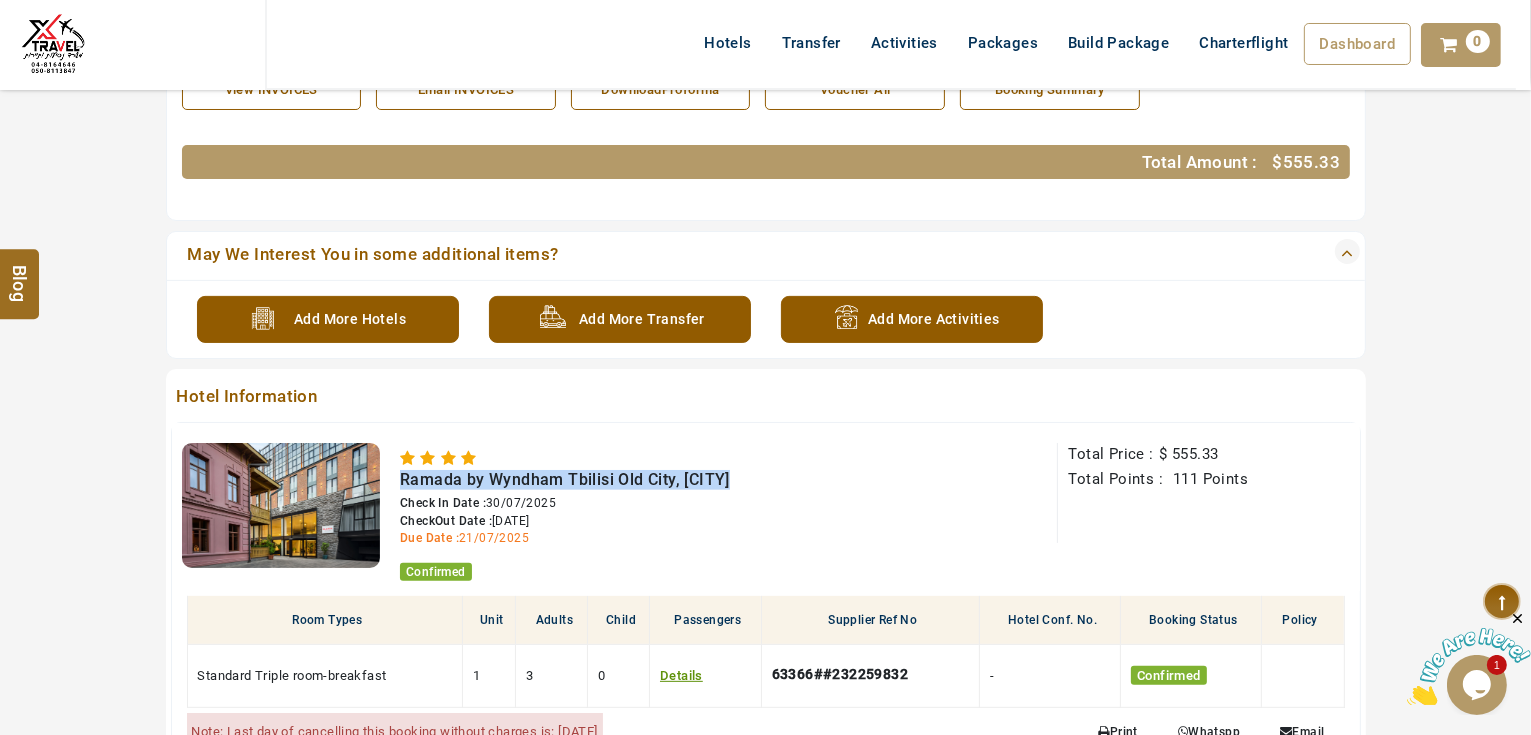 click on "Ramada by Wyndham Tbilisi Old City, [CITY]" at bounding box center (565, 479) 